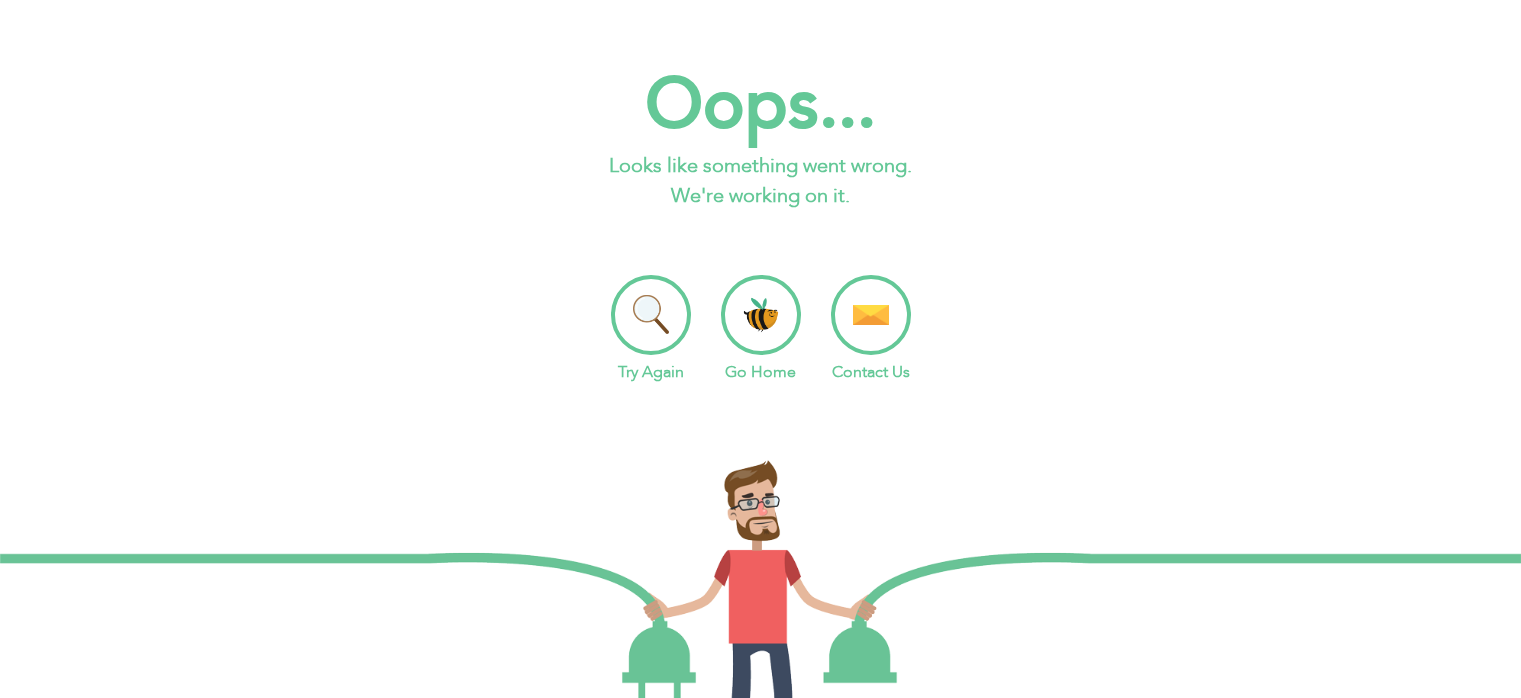 scroll, scrollTop: 0, scrollLeft: 0, axis: both 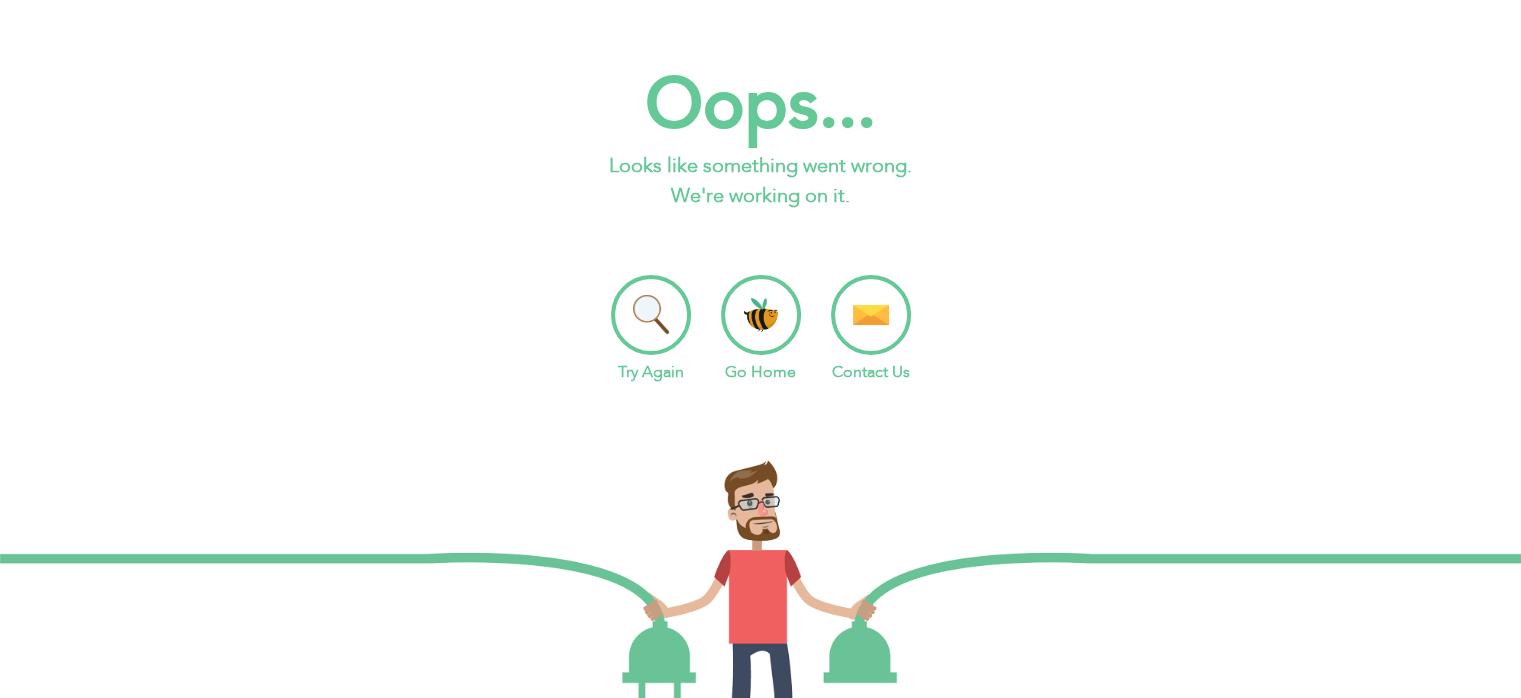click on "Go Home" at bounding box center (761, 329) 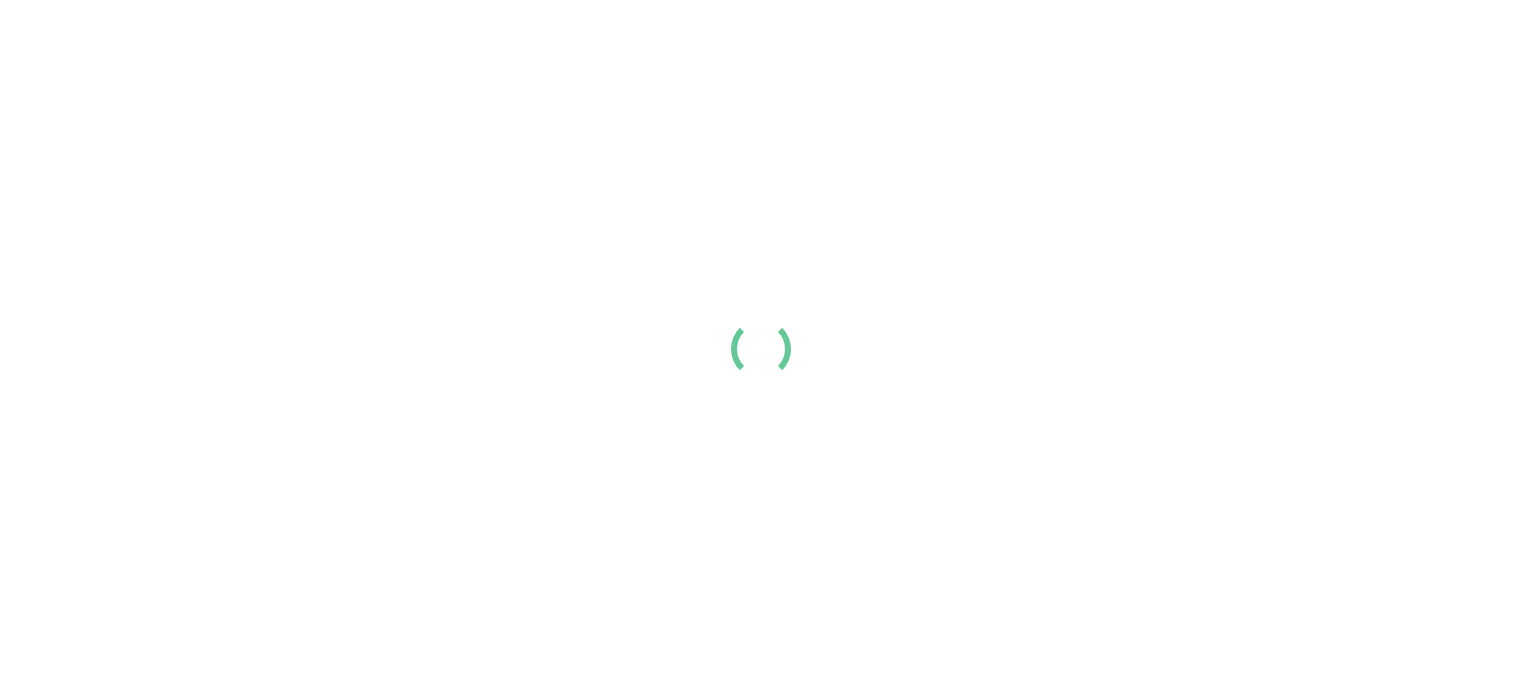 scroll, scrollTop: 0, scrollLeft: 0, axis: both 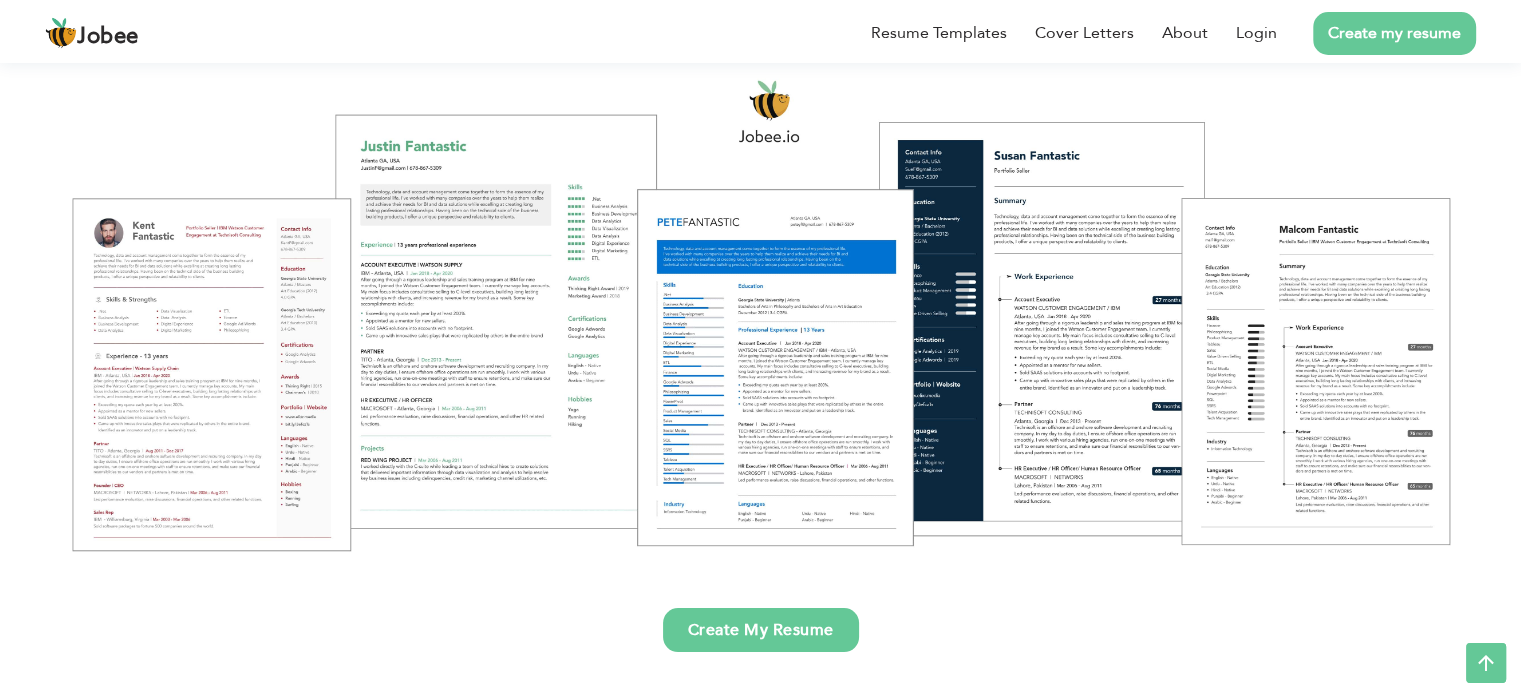 click on "Create my resume" at bounding box center (1394, 33) 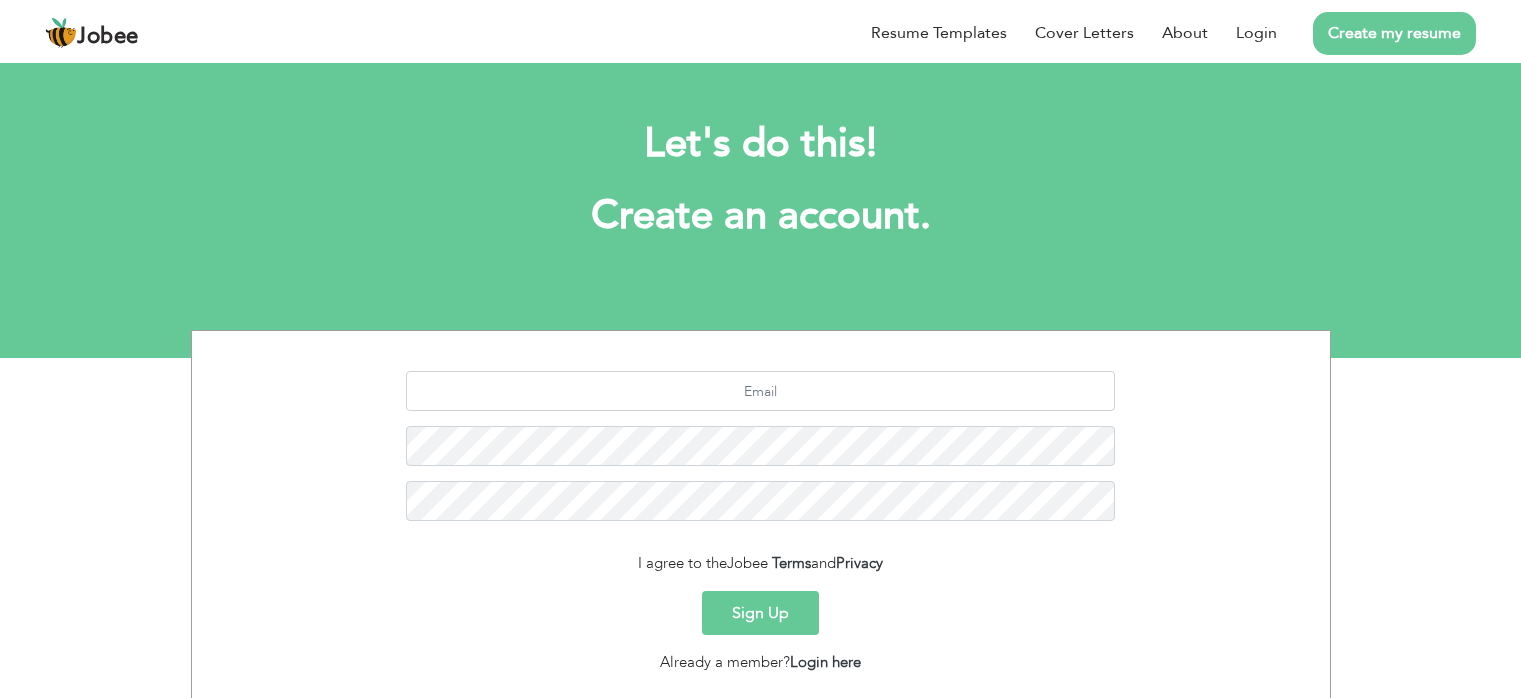 scroll, scrollTop: 0, scrollLeft: 0, axis: both 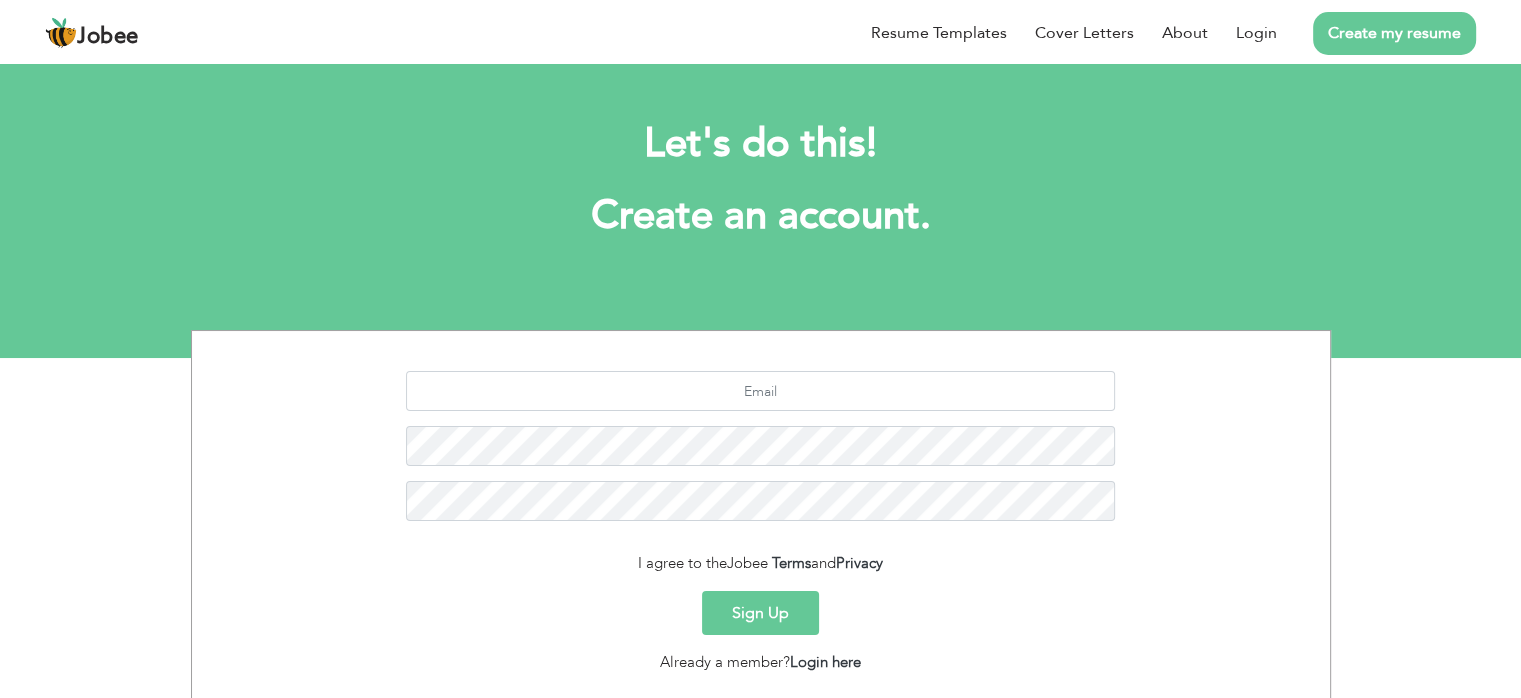 click on "Sign Up" at bounding box center (760, 613) 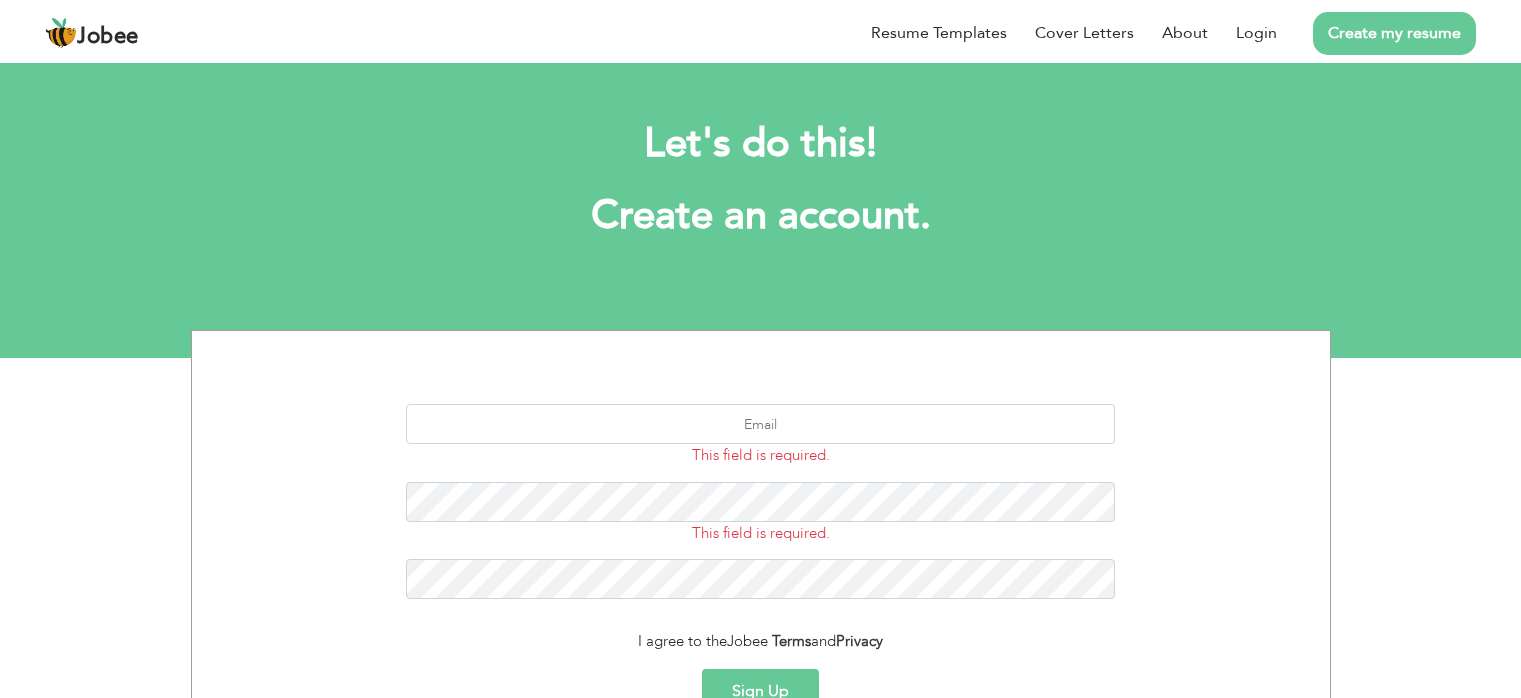 scroll, scrollTop: 0, scrollLeft: 0, axis: both 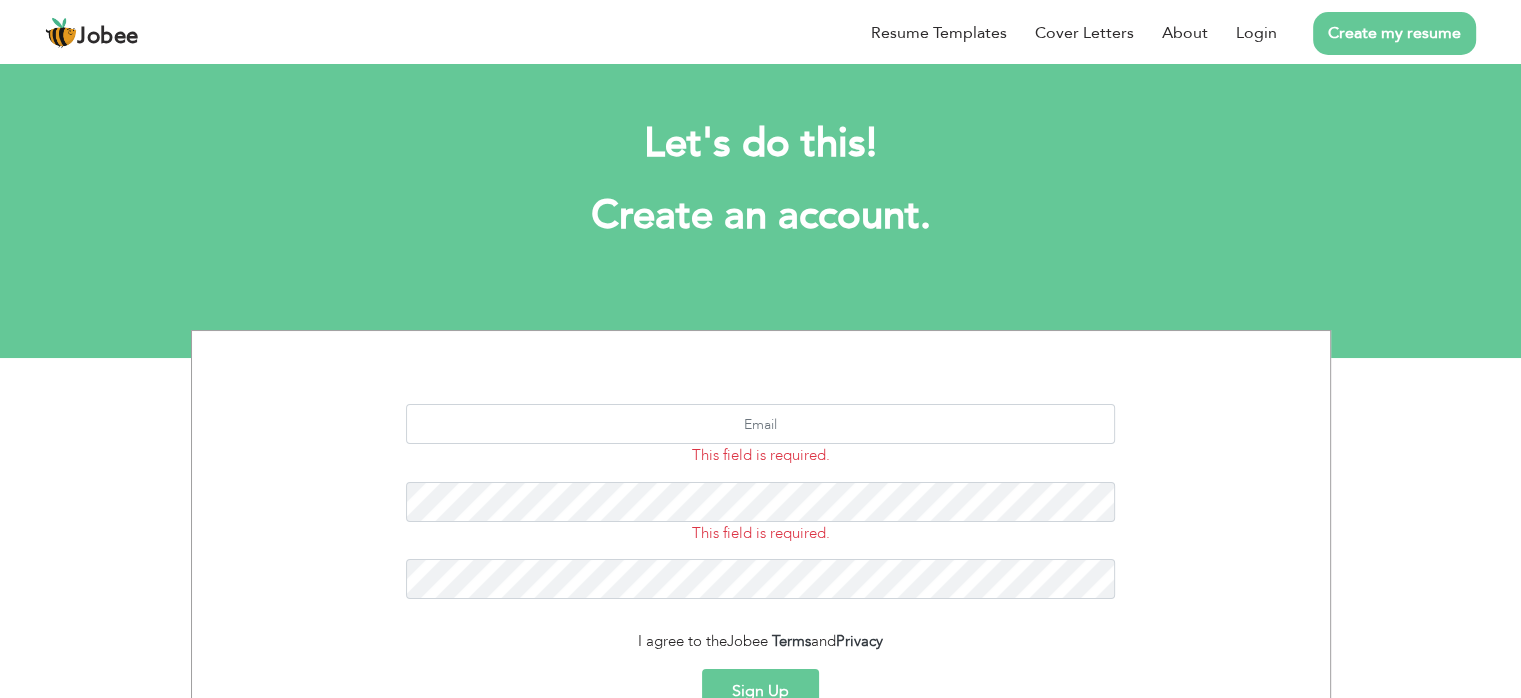 click on "Create my resume" at bounding box center [1376, 33] 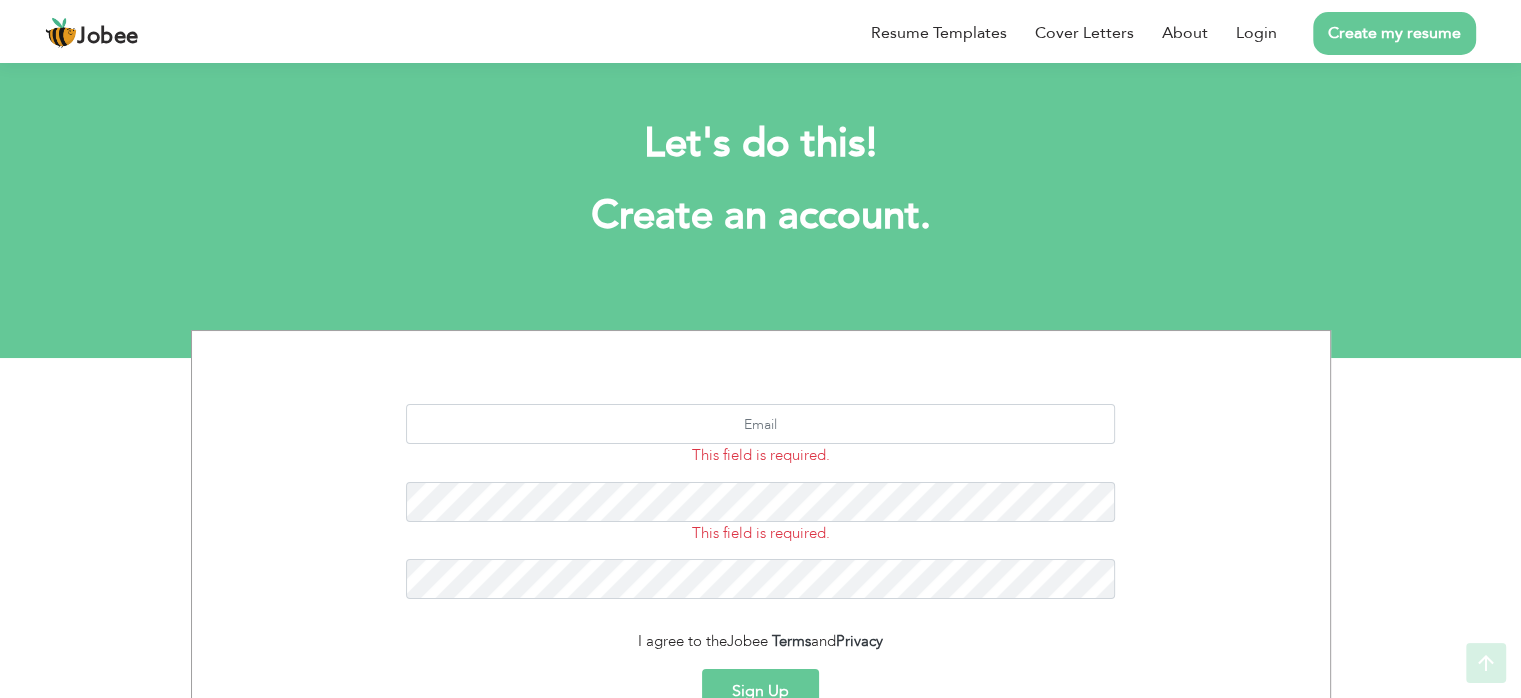 scroll, scrollTop: 209, scrollLeft: 0, axis: vertical 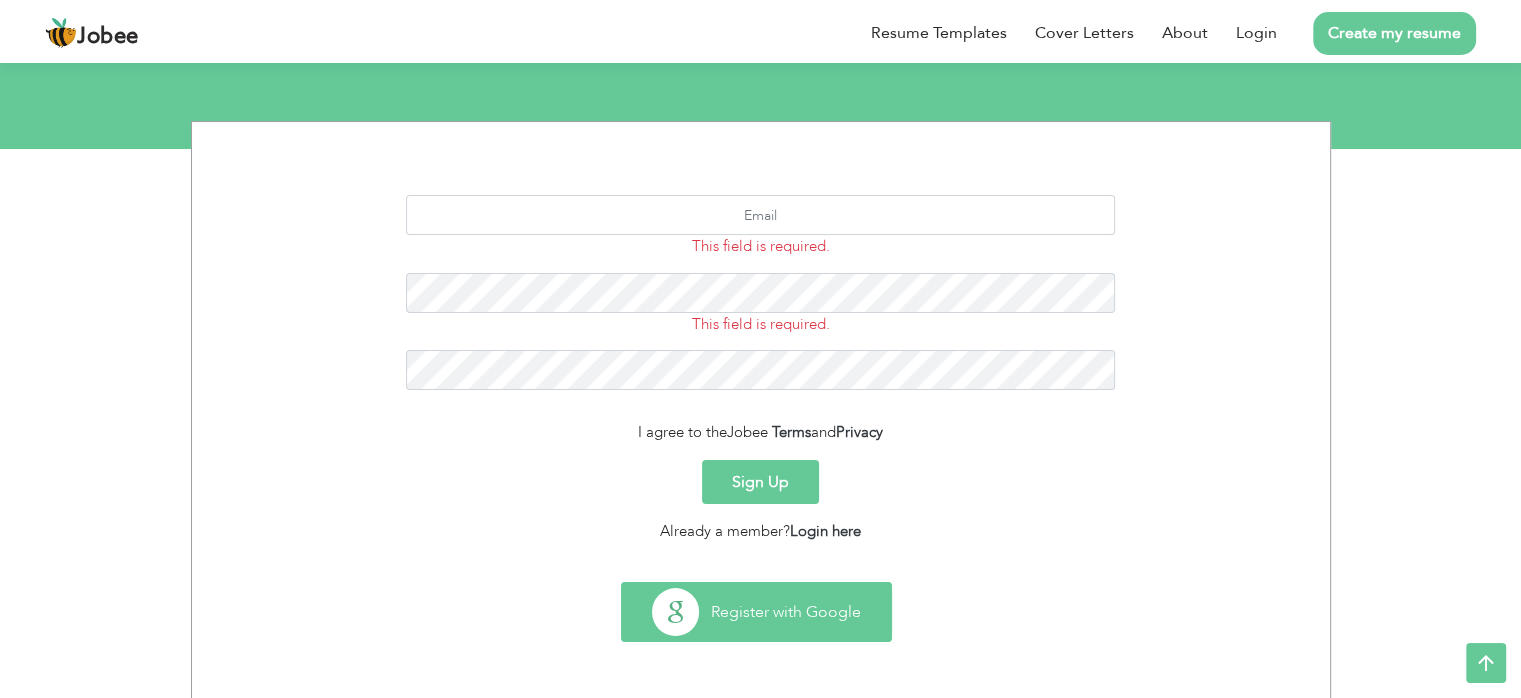 click on "Register with Google" at bounding box center [756, 612] 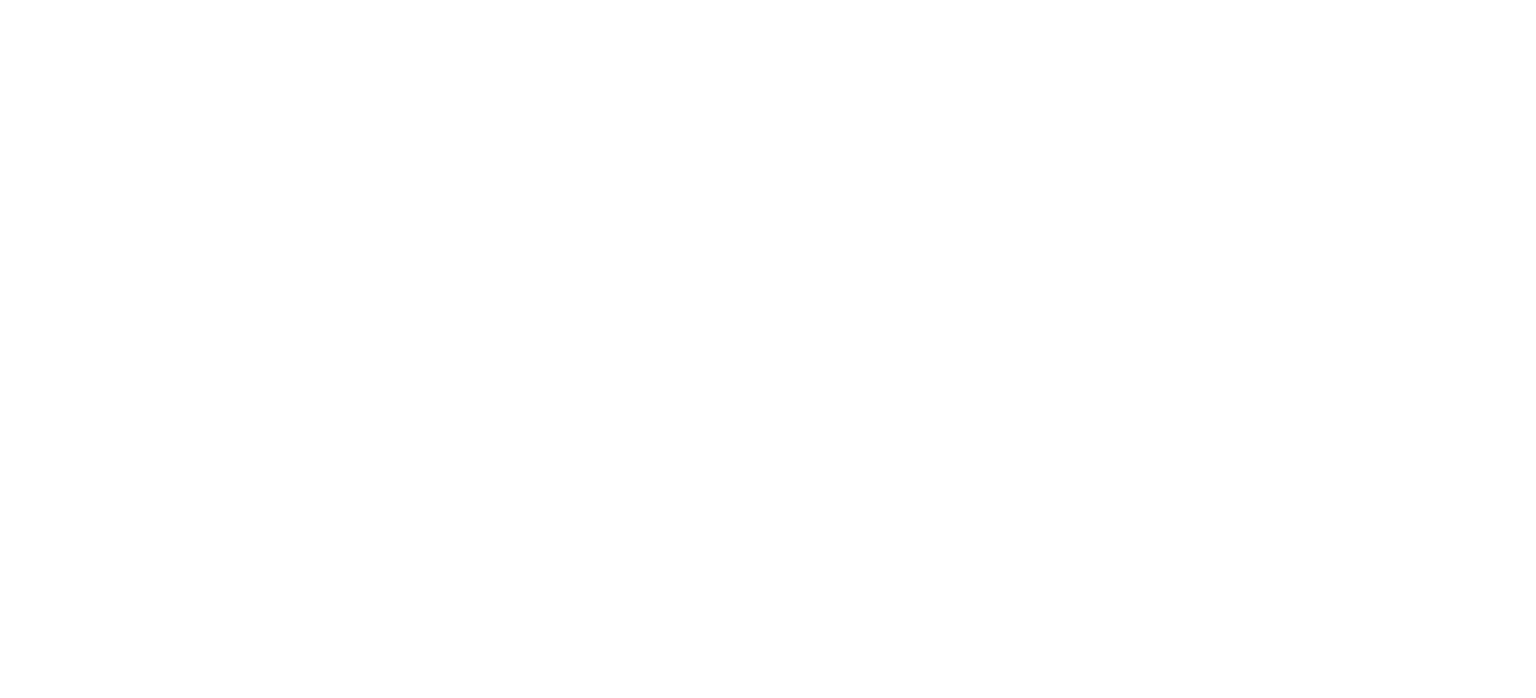 scroll, scrollTop: 0, scrollLeft: 0, axis: both 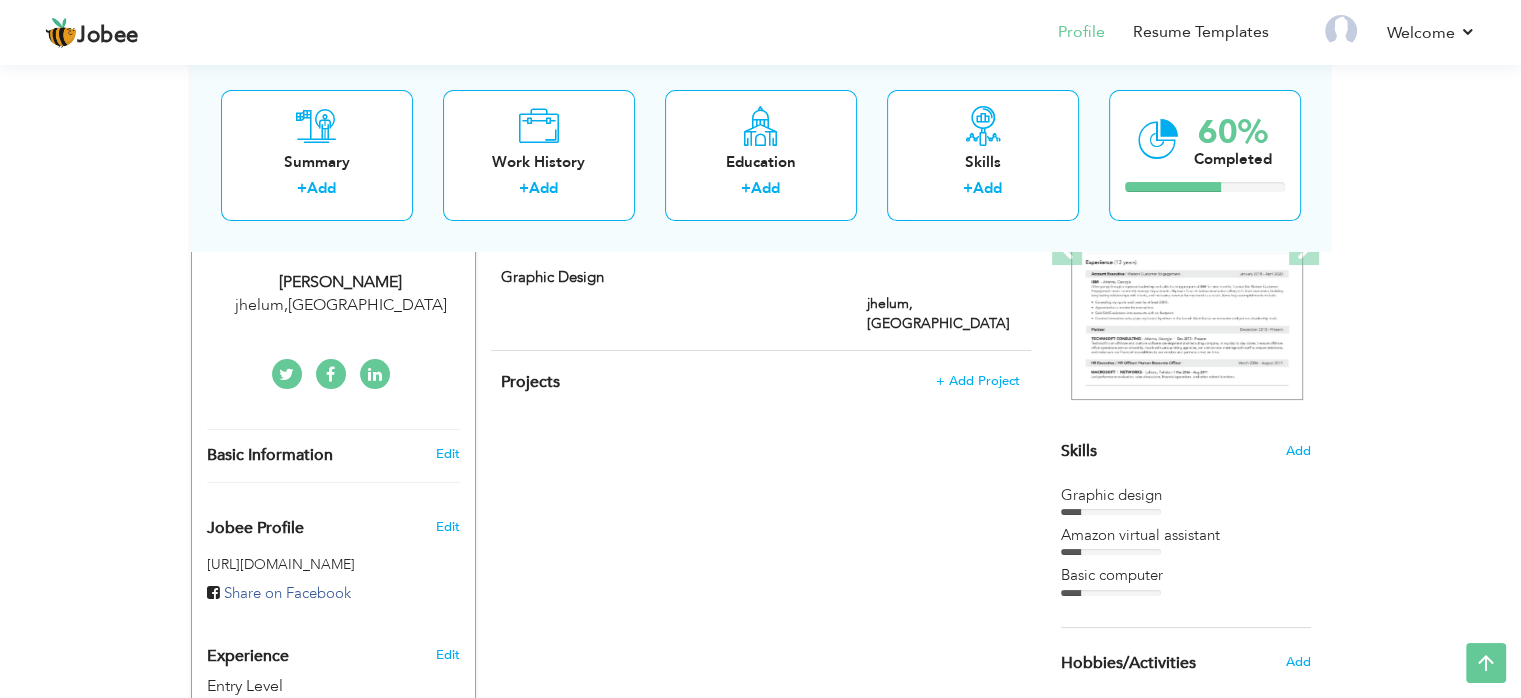 drag, startPoint x: 1524, startPoint y: 173, endPoint x: 1535, endPoint y: 325, distance: 152.3975 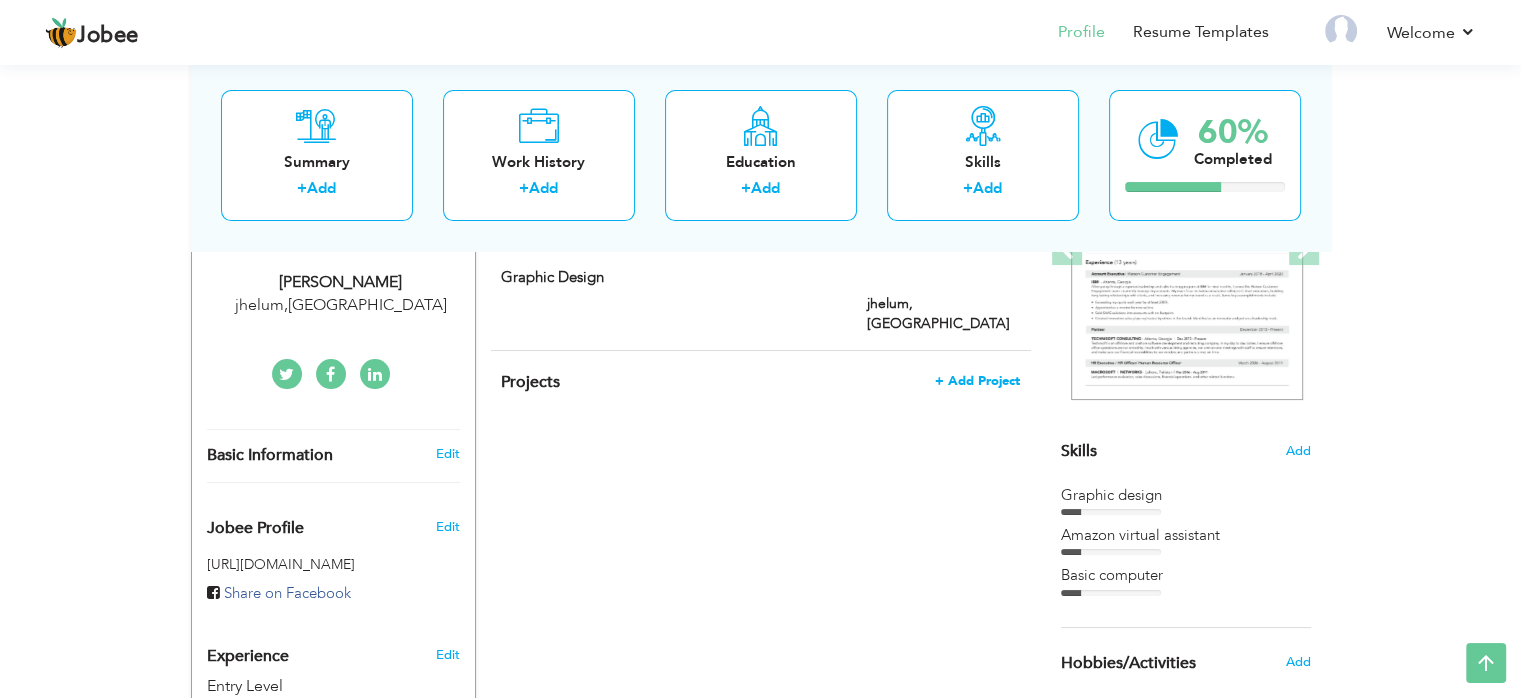 click on "+ Add Project" at bounding box center [977, 381] 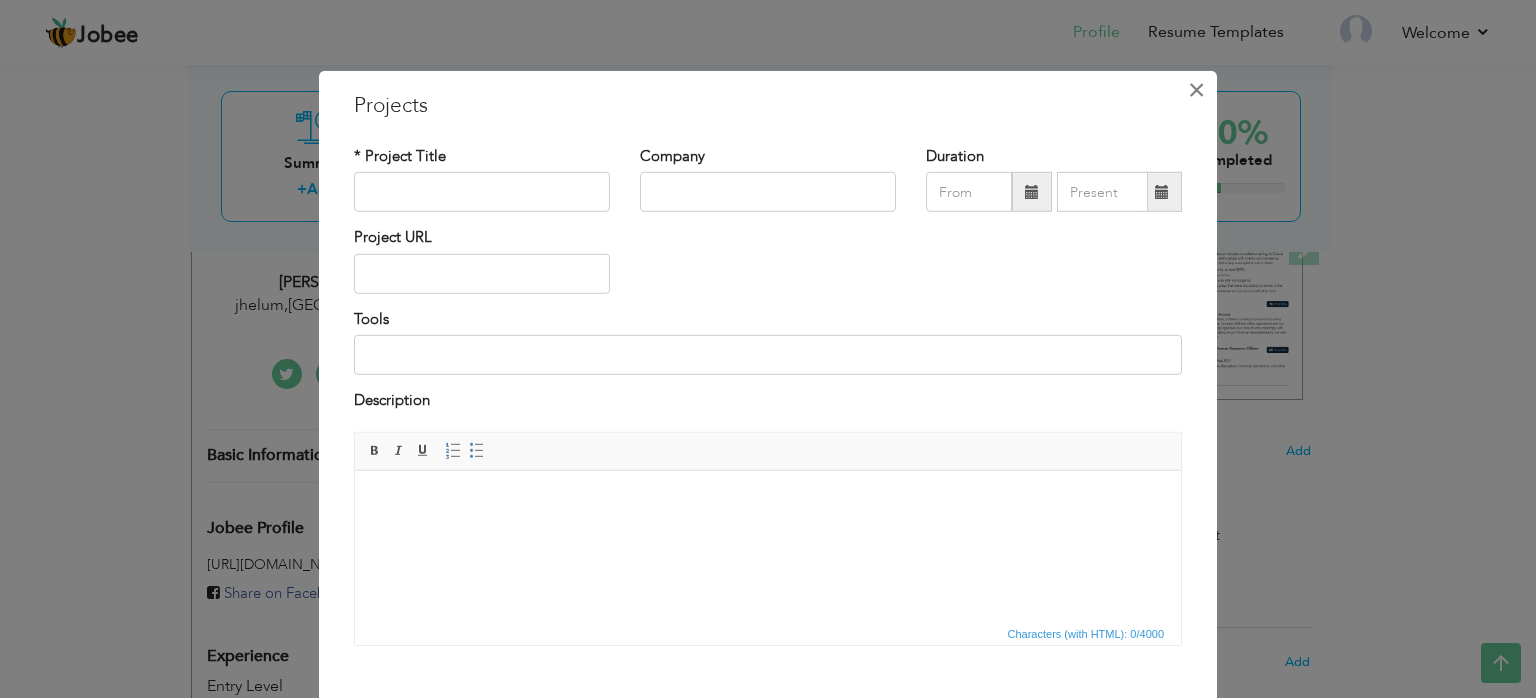 click on "×" at bounding box center (1196, 90) 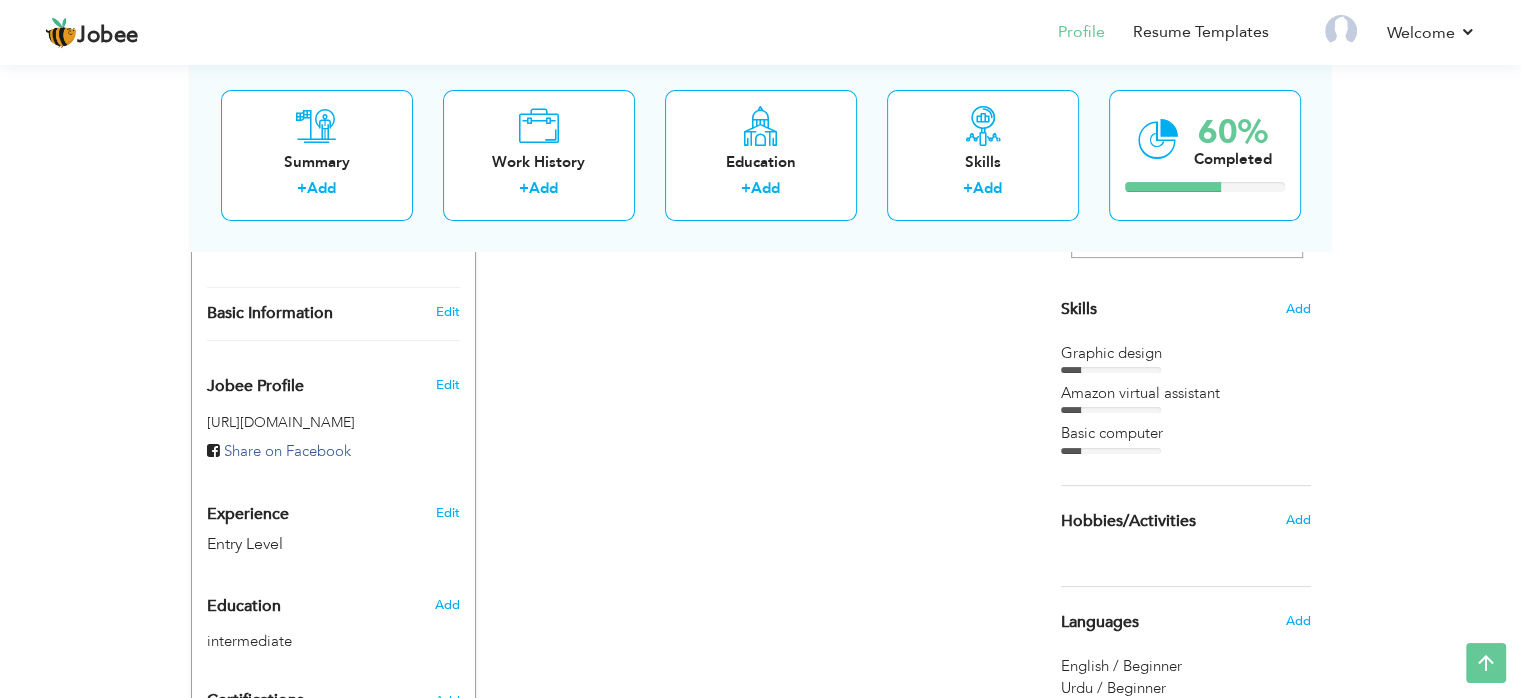scroll, scrollTop: 489, scrollLeft: 0, axis: vertical 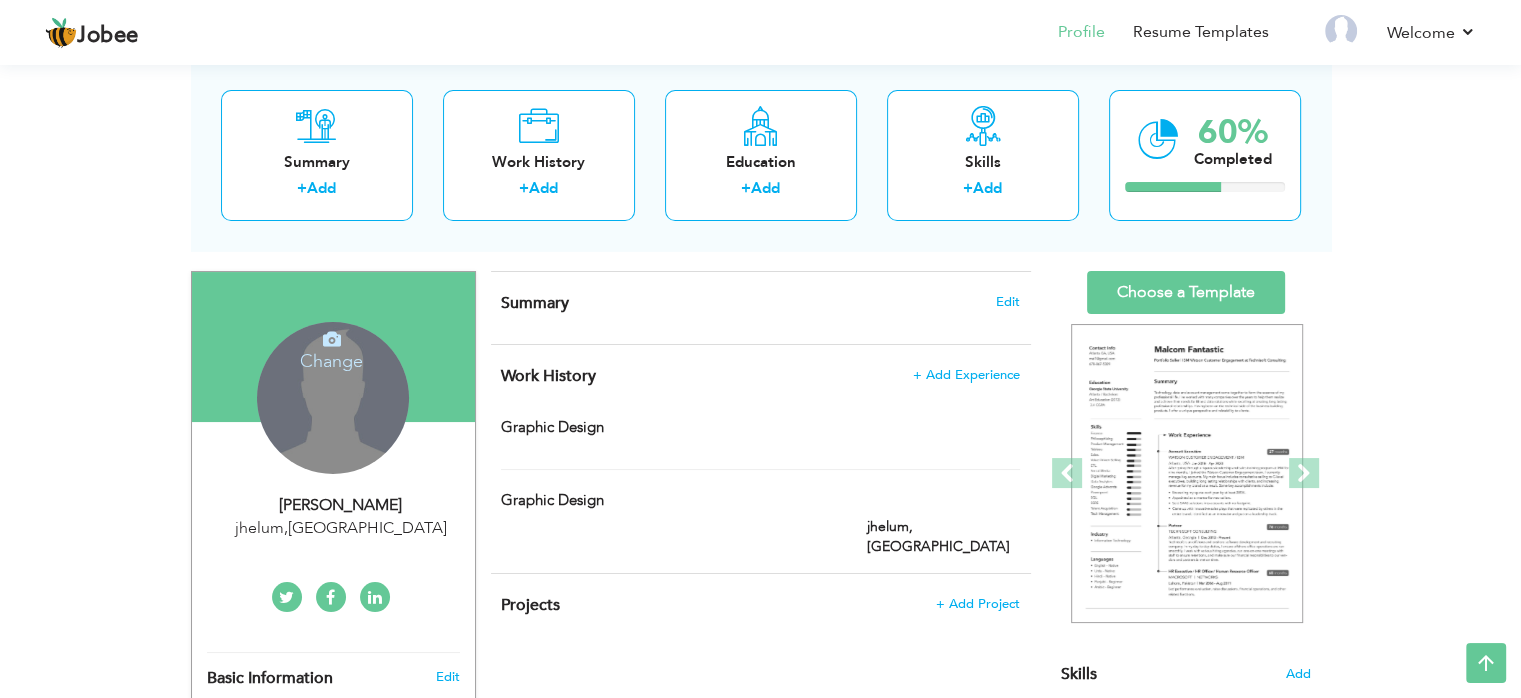 click on "Change
Remove" at bounding box center (333, 398) 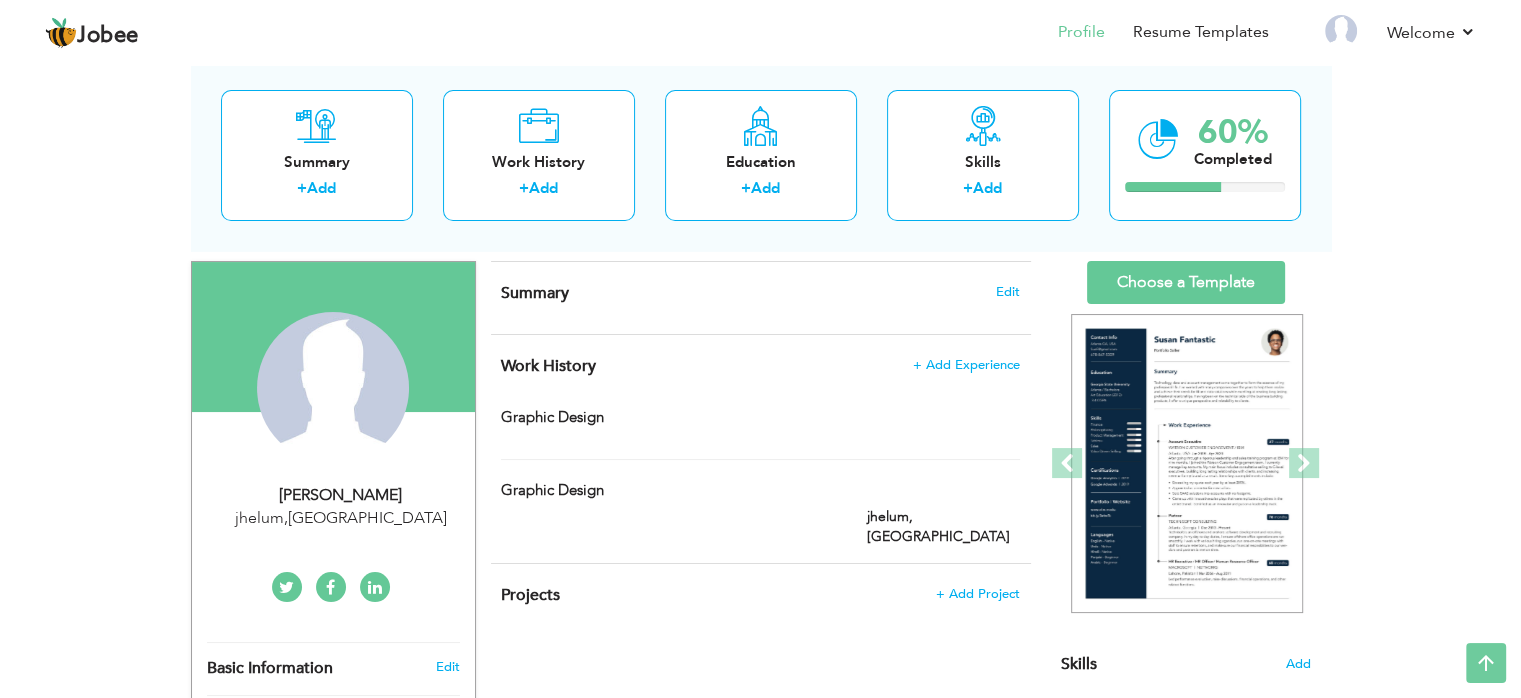 scroll, scrollTop: 0, scrollLeft: 0, axis: both 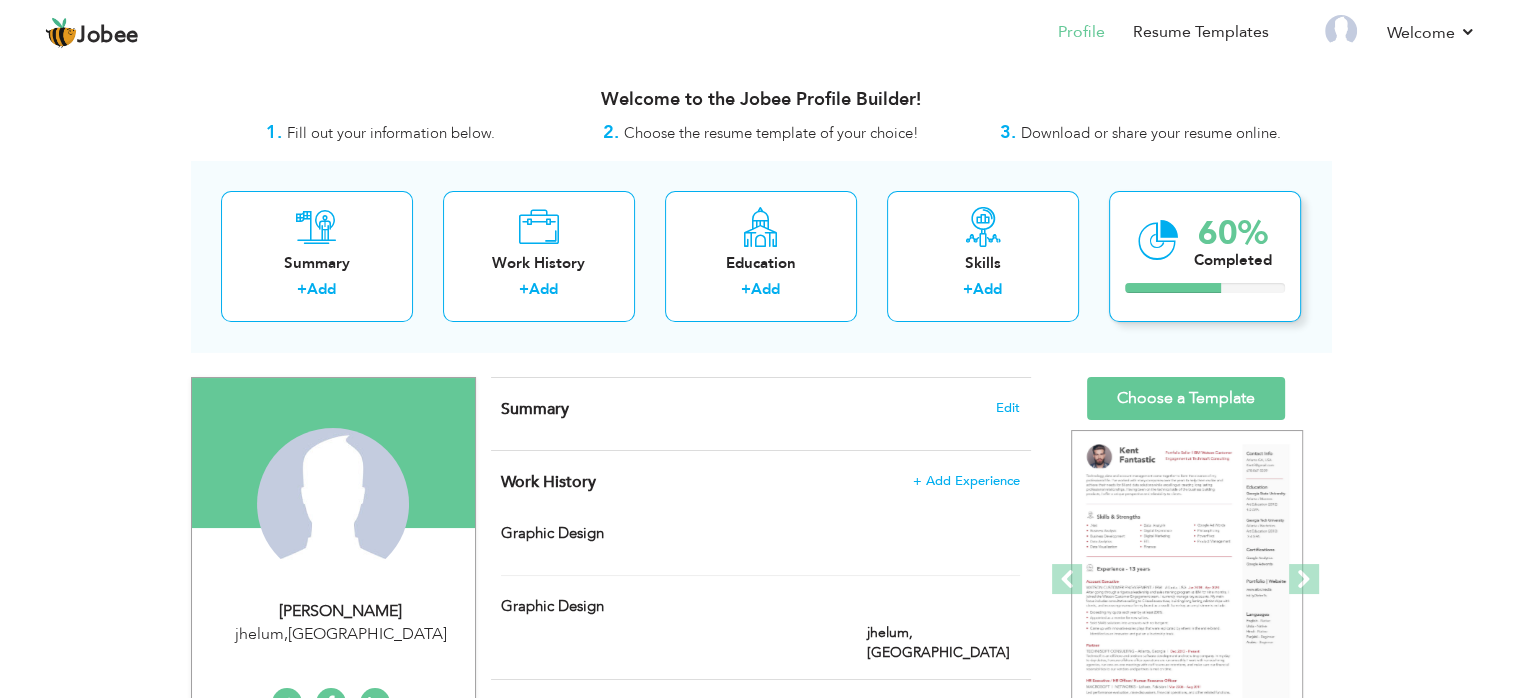 click on "60%" at bounding box center [1233, 233] 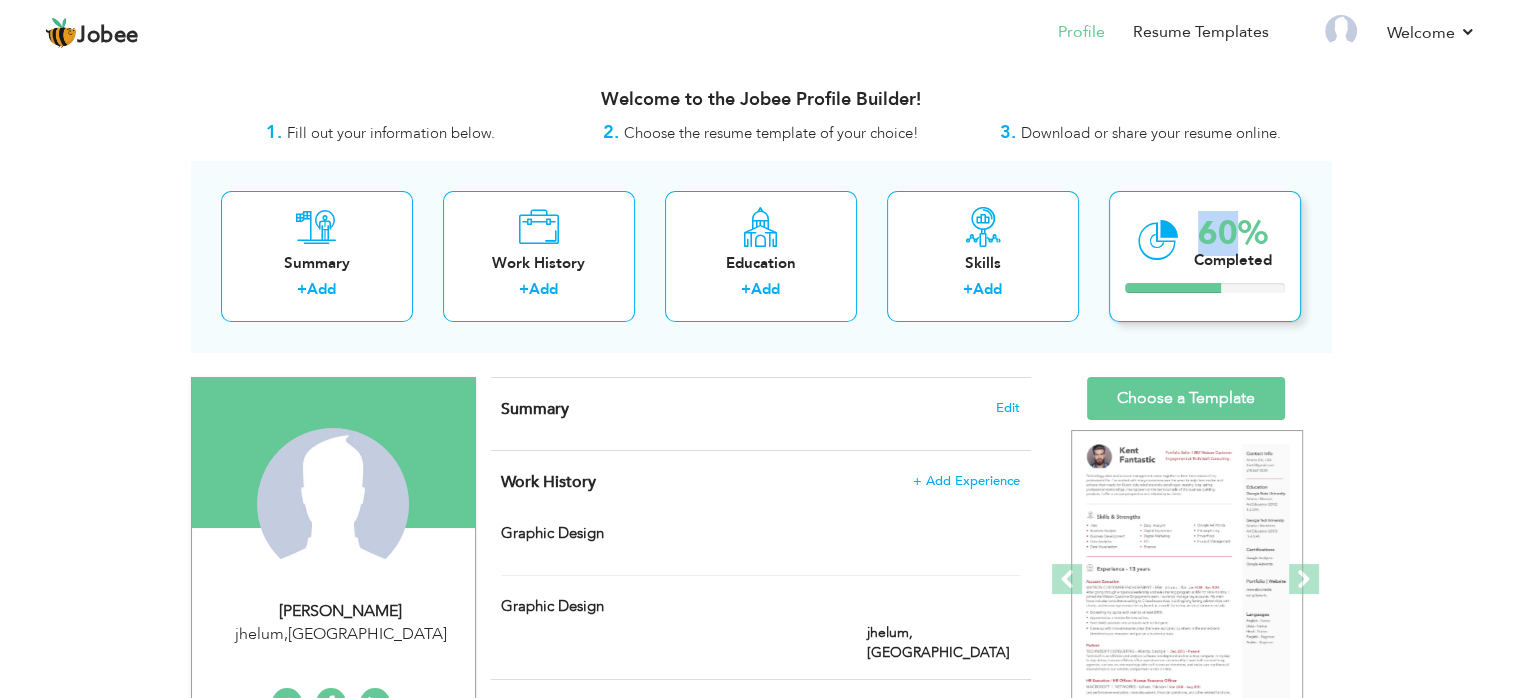 click on "60%" at bounding box center [1233, 233] 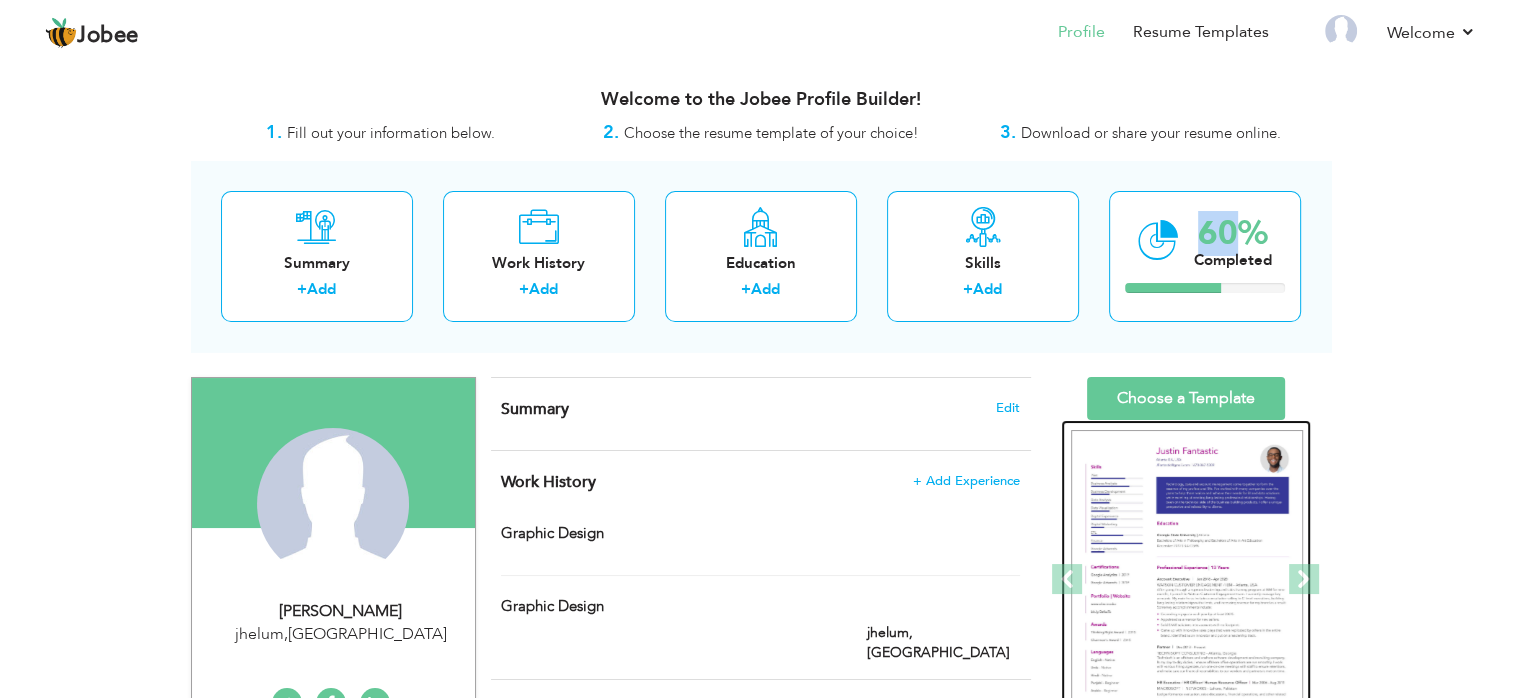 click at bounding box center [1187, 580] 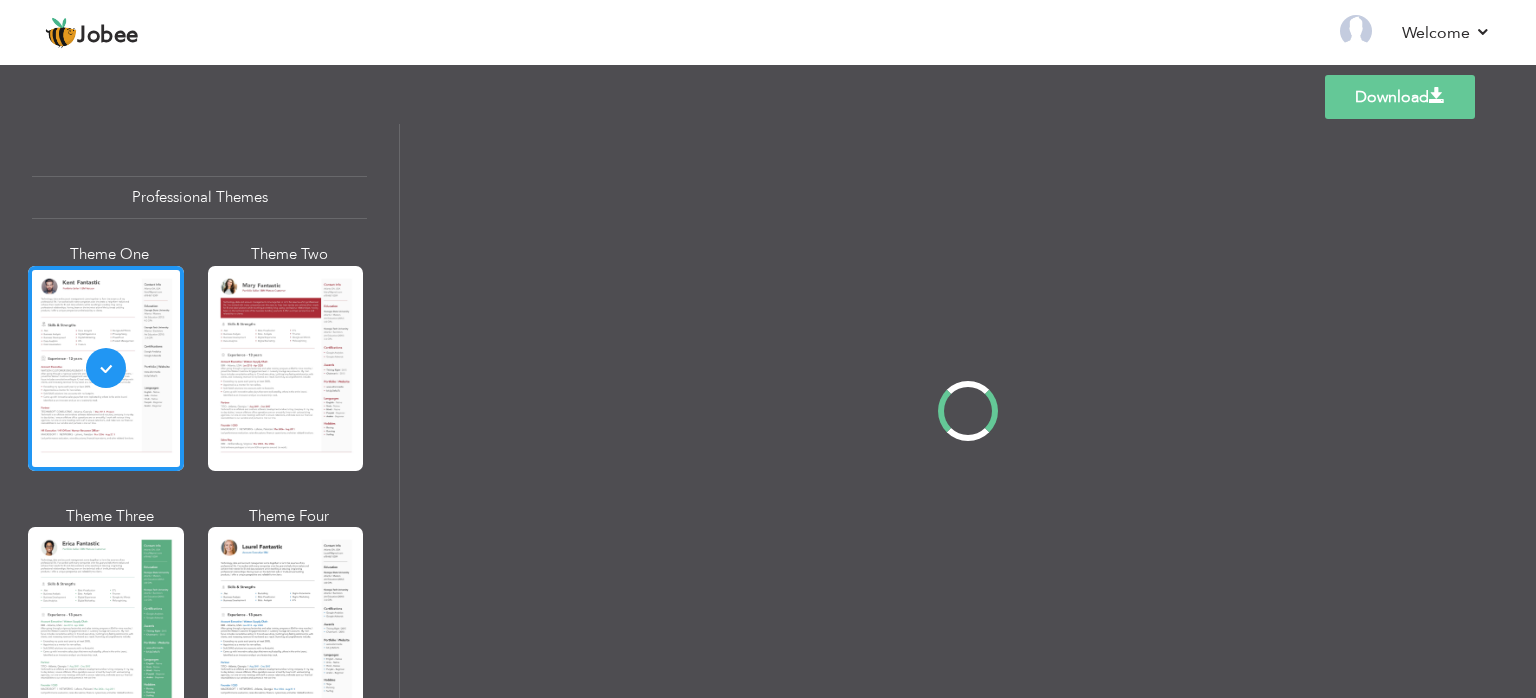 scroll, scrollTop: 0, scrollLeft: 0, axis: both 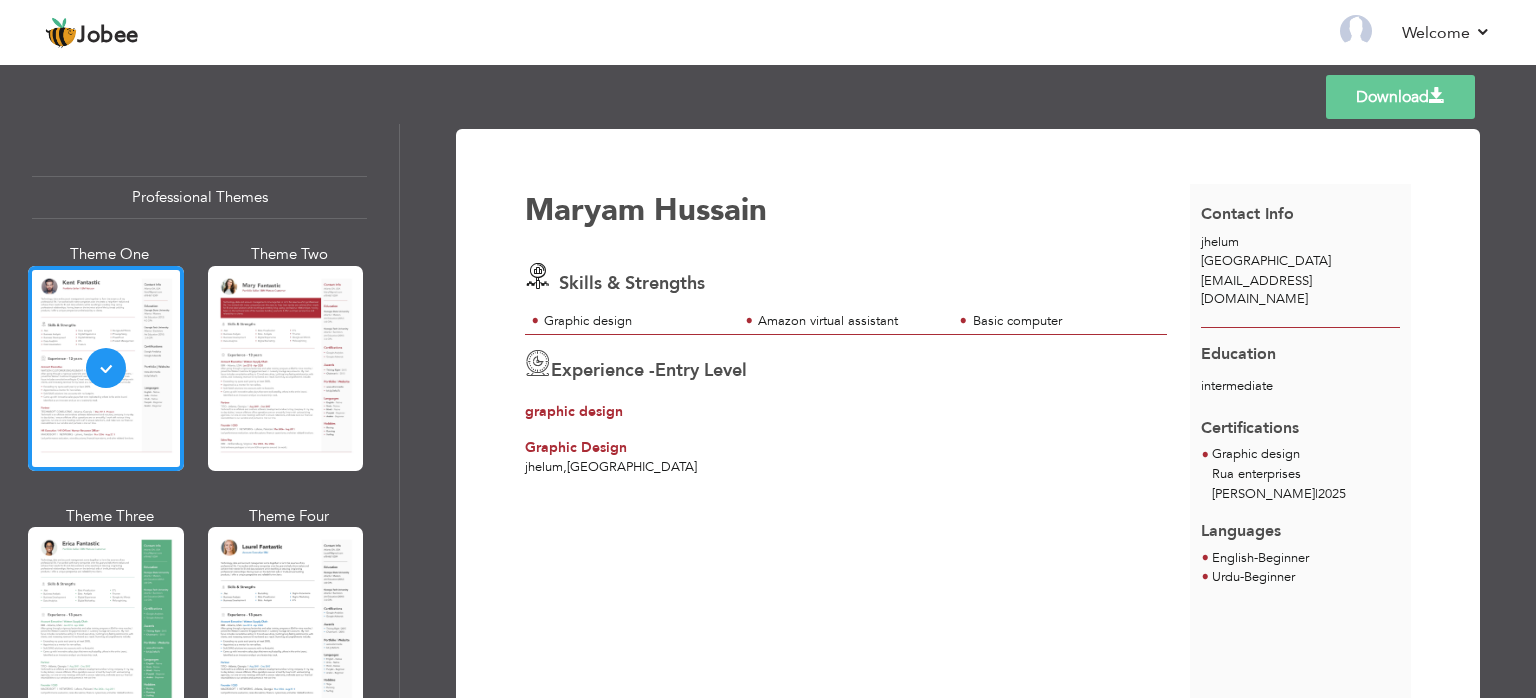 click on "[PERSON_NAME]
Skills & Strengths
Graphic design" at bounding box center [857, 446] 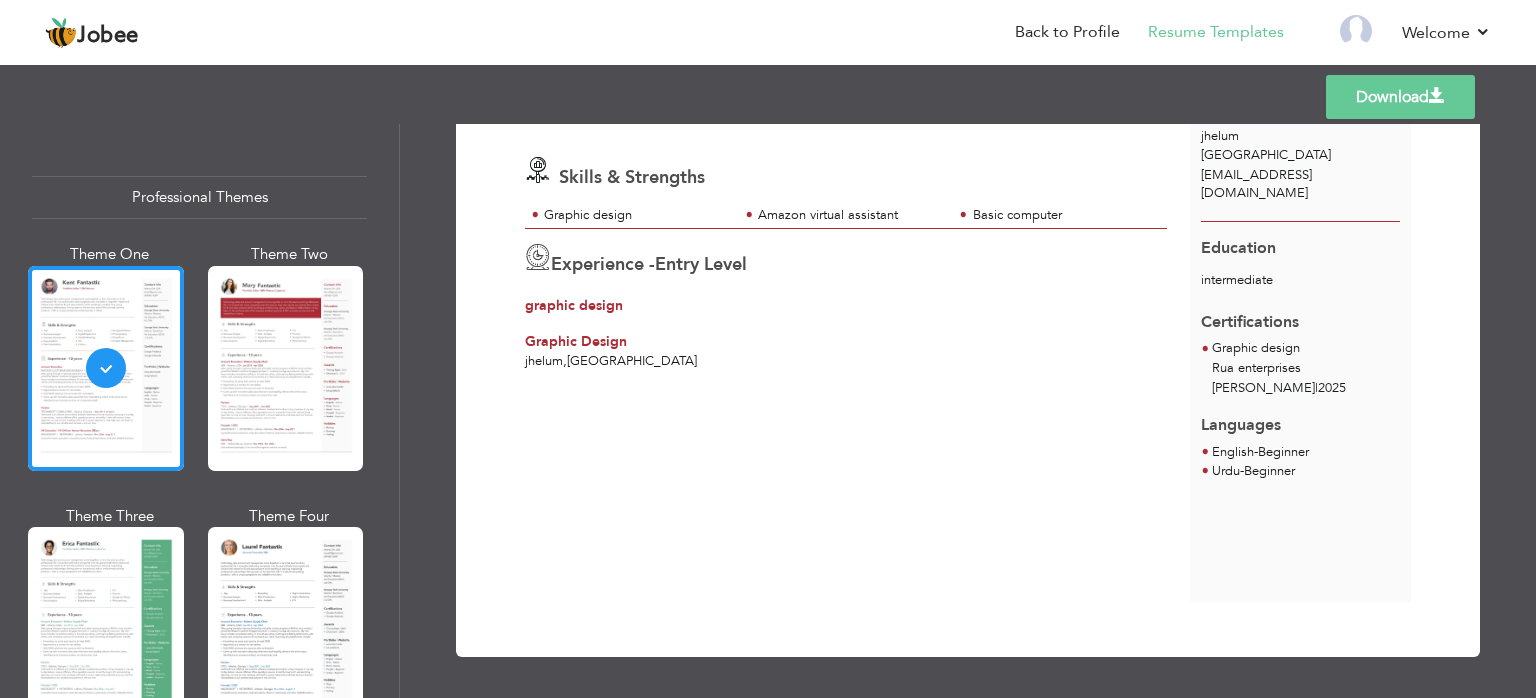 scroll, scrollTop: 0, scrollLeft: 0, axis: both 